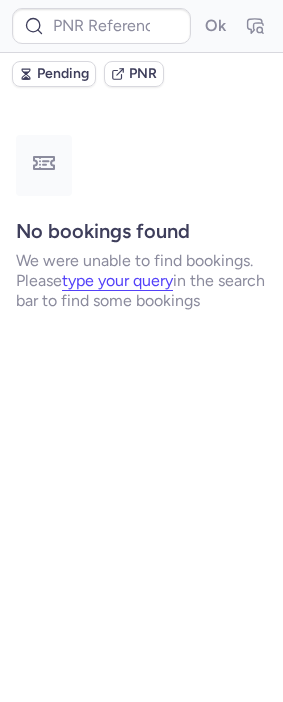 scroll, scrollTop: 0, scrollLeft: 0, axis: both 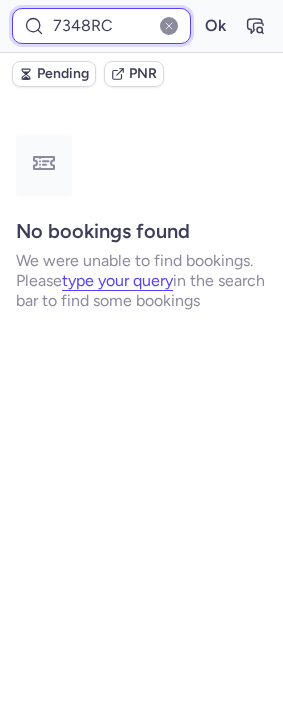 click on "7348RC" at bounding box center (101, 26) 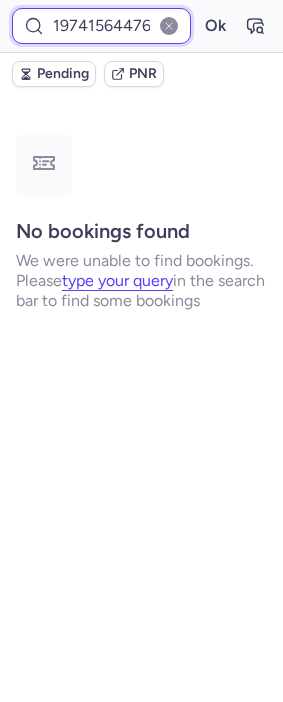 scroll, scrollTop: 0, scrollLeft: 51, axis: horizontal 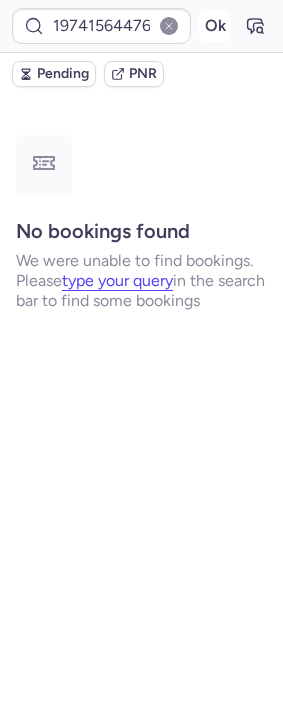 click on "Ok" at bounding box center (215, 26) 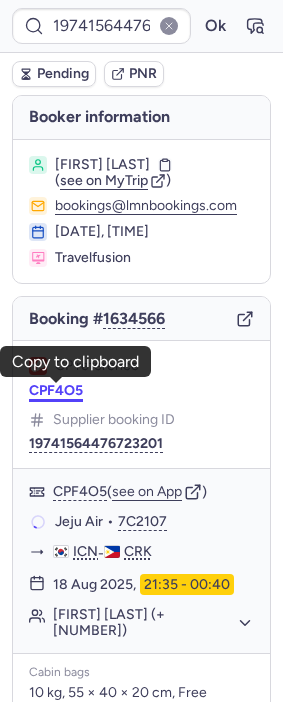 click on "CPF4O5" at bounding box center (56, 391) 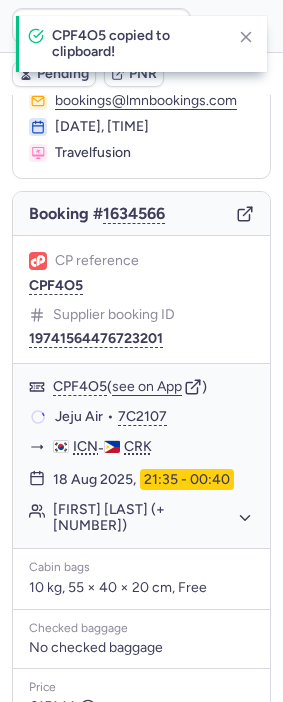 scroll, scrollTop: 111, scrollLeft: 0, axis: vertical 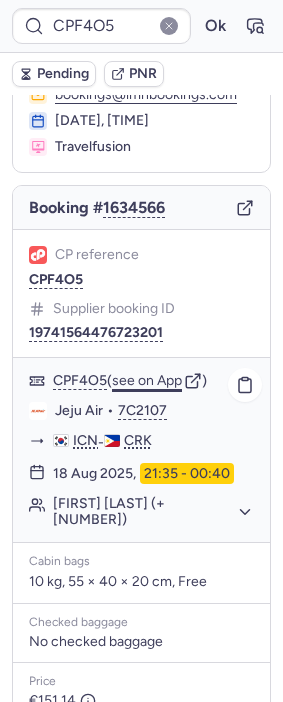 click on "see on App" 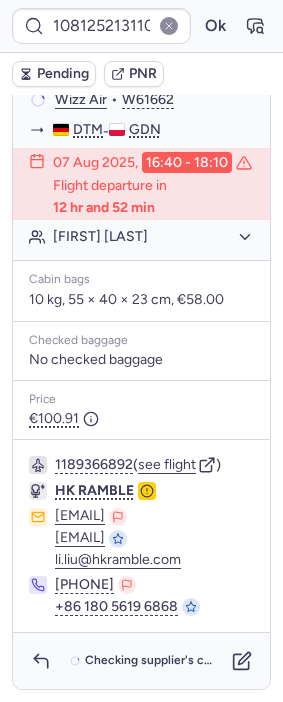 scroll, scrollTop: 555, scrollLeft: 0, axis: vertical 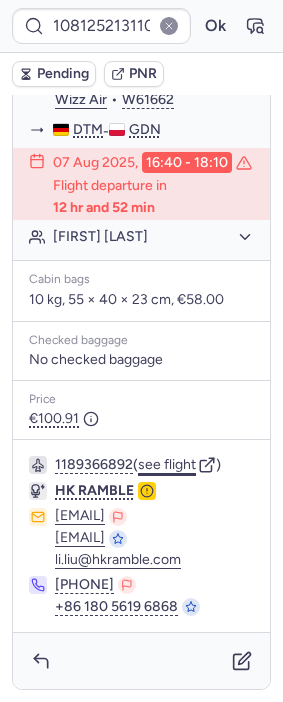click on "see flight" 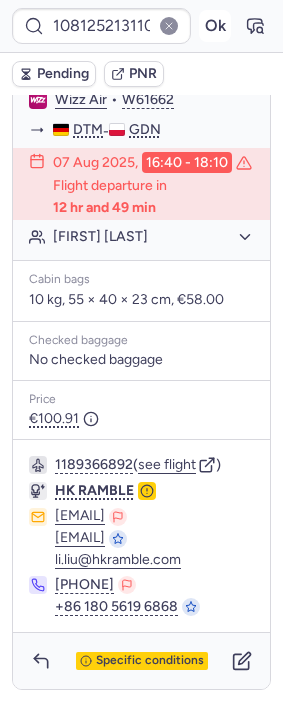 click on "Ok" at bounding box center (215, 26) 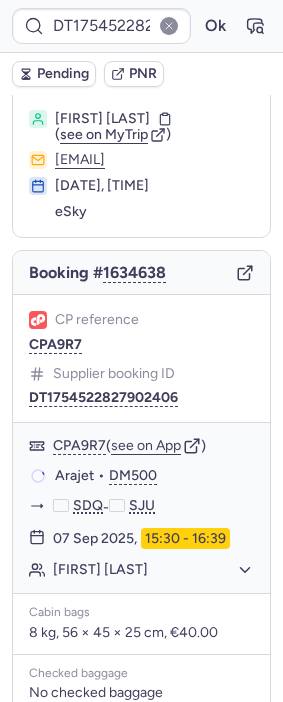 scroll, scrollTop: 34, scrollLeft: 0, axis: vertical 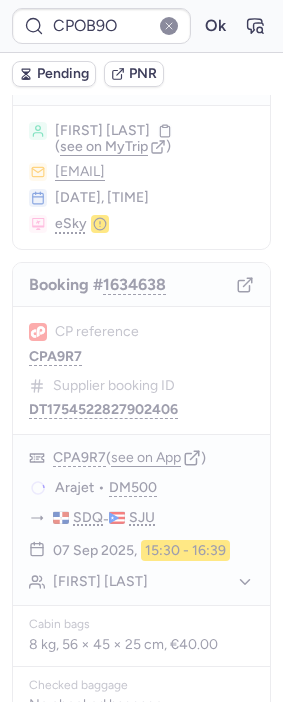 type on "CP9SBP" 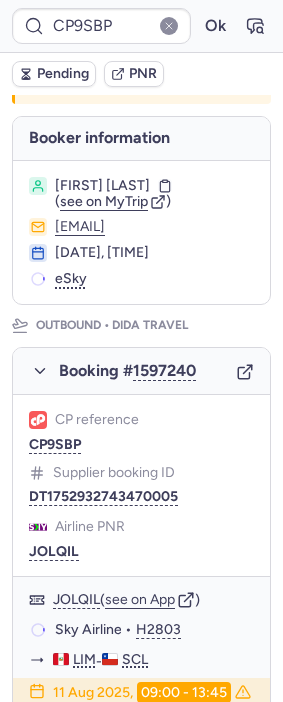 scroll, scrollTop: 72, scrollLeft: 0, axis: vertical 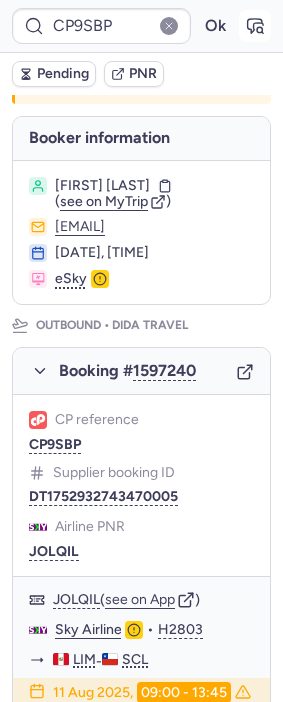 click at bounding box center (255, 26) 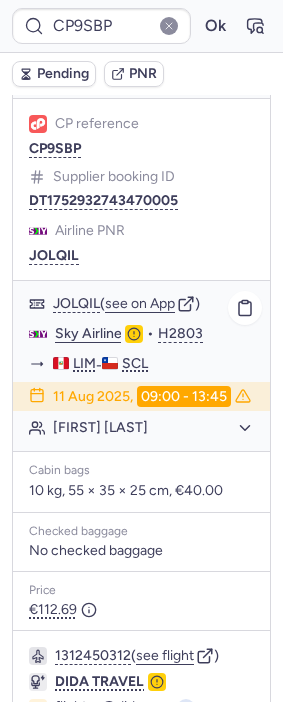 scroll, scrollTop: 333, scrollLeft: 0, axis: vertical 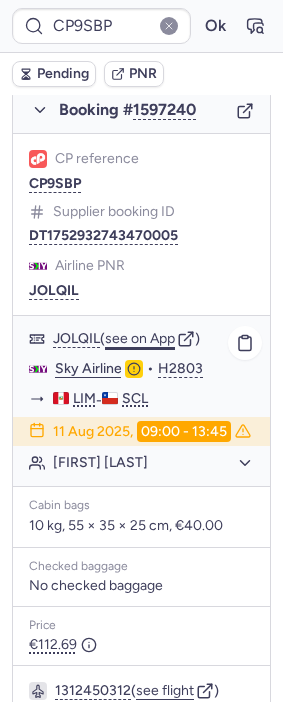 click on "see on App" 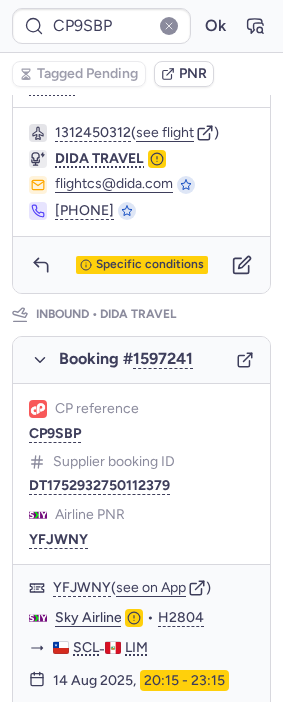 scroll, scrollTop: 888, scrollLeft: 0, axis: vertical 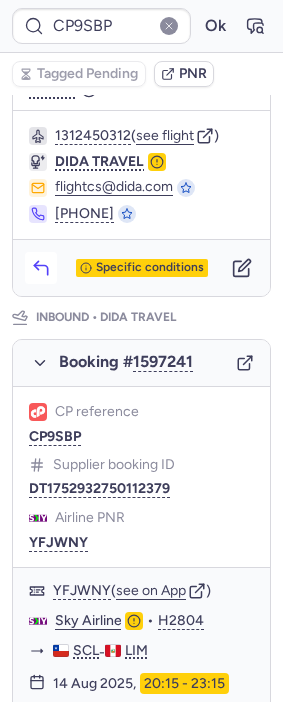 click 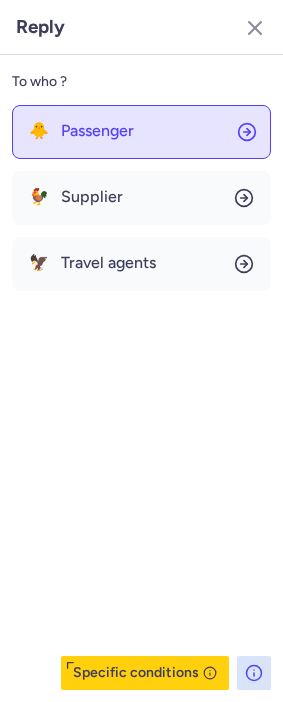 click on "🐥 Passenger" 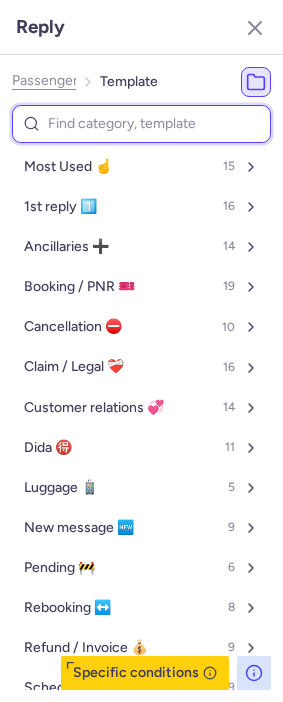 click at bounding box center [141, 124] 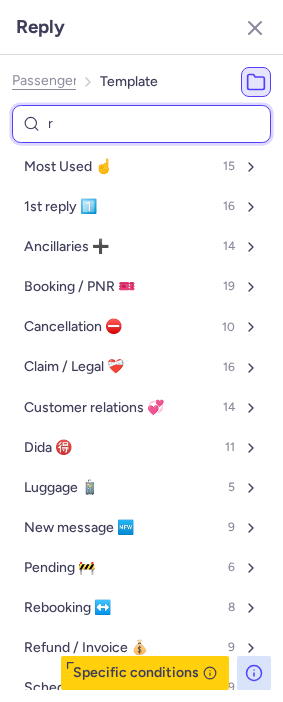 type on "re" 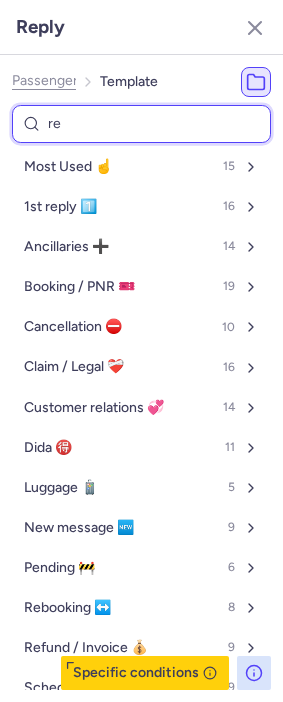 select on "en" 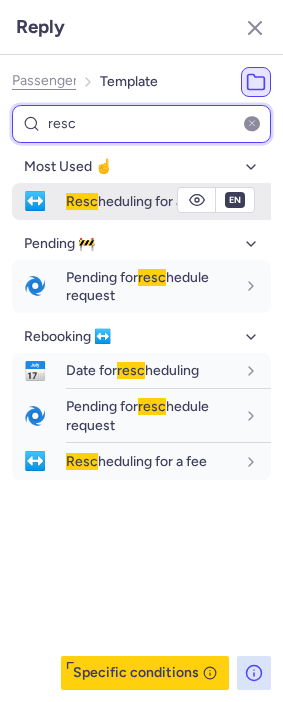 type on "resc" 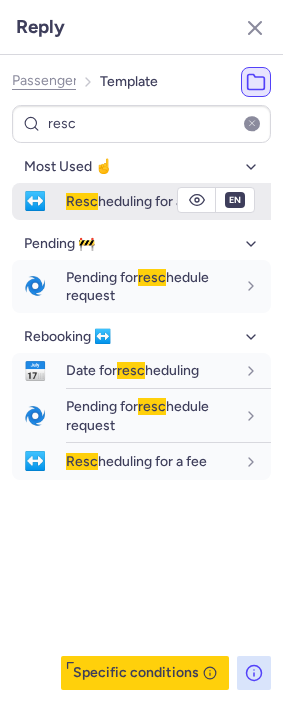 click on "Resc" at bounding box center [82, 201] 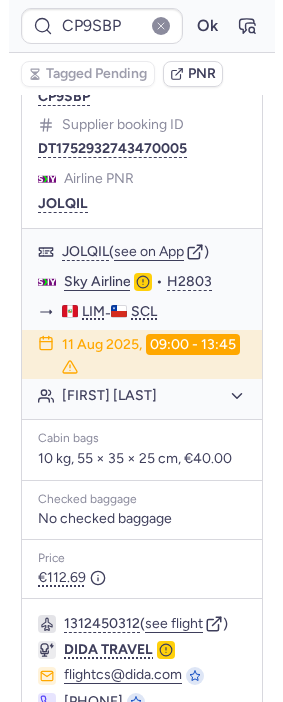 scroll, scrollTop: 0, scrollLeft: 0, axis: both 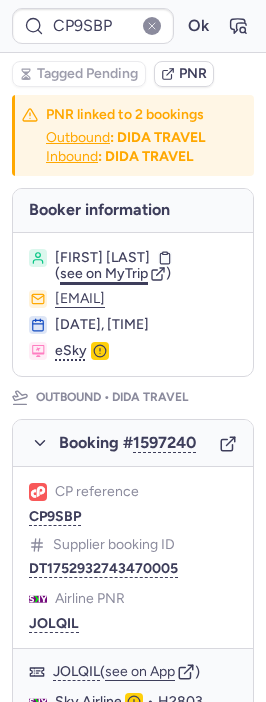 click on "see on MyTrip" at bounding box center (104, 273) 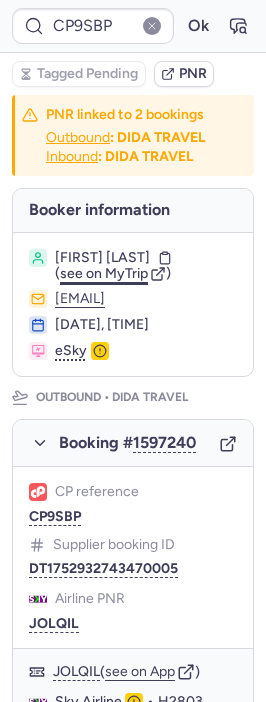 type on "CPOB9O" 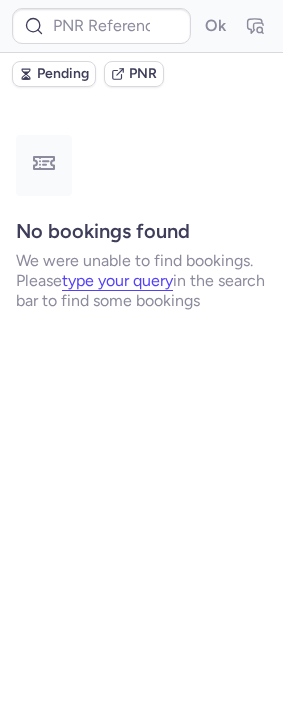 type on "CPOB9O" 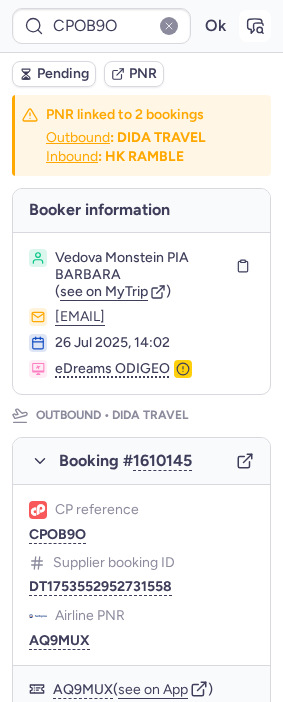 click 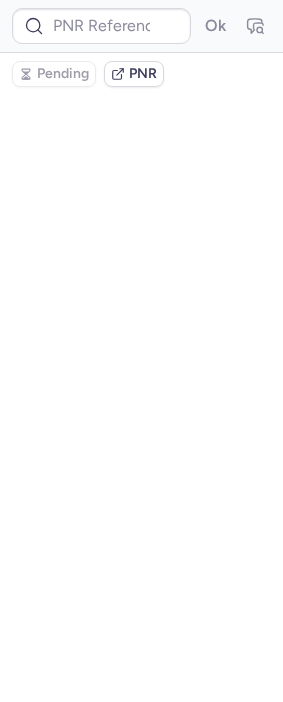 type on "CPOB9O" 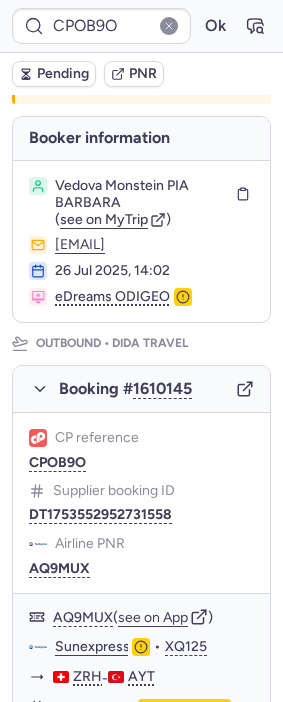 scroll, scrollTop: 333, scrollLeft: 0, axis: vertical 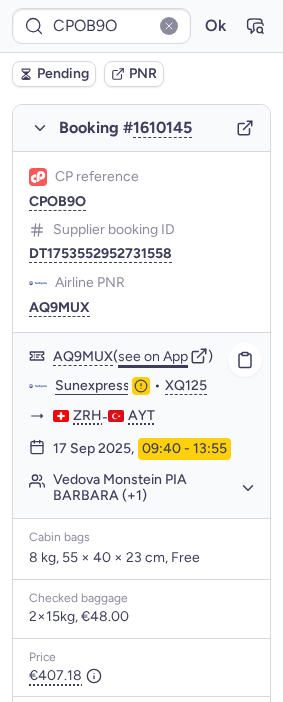 click on "see on App" 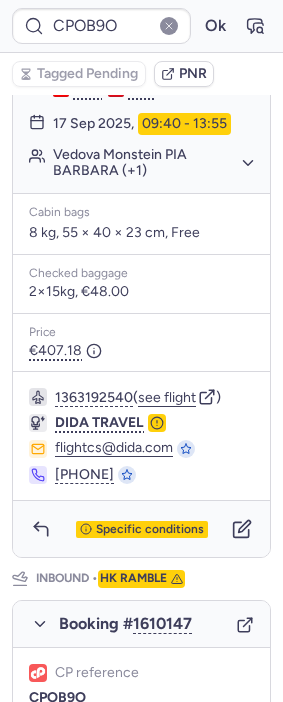 scroll, scrollTop: 666, scrollLeft: 0, axis: vertical 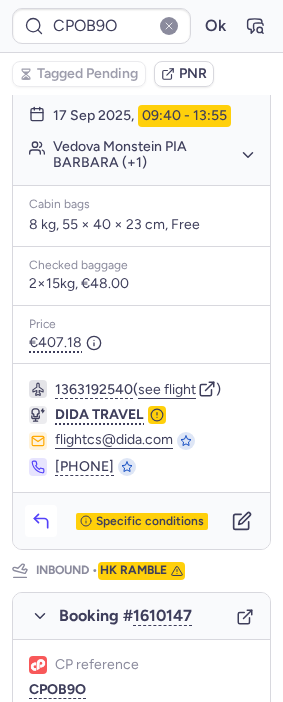 click 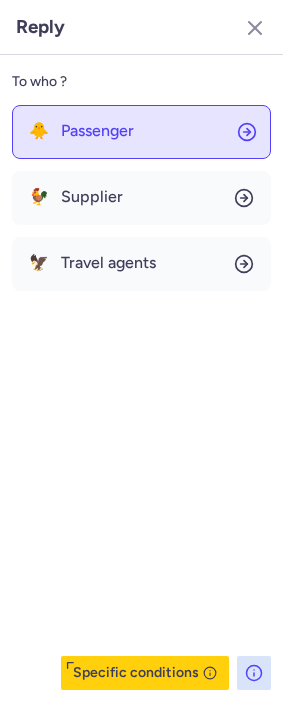 click on "Passenger" at bounding box center (97, 131) 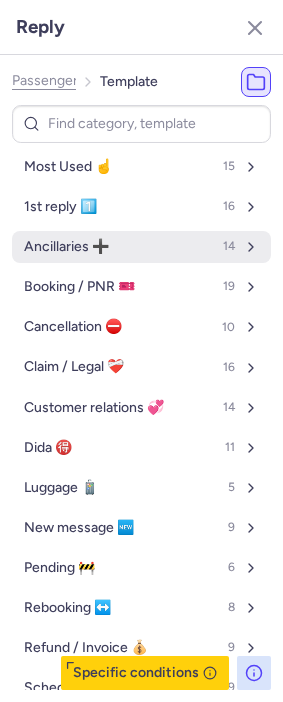 click on "Ancillaries ➕" at bounding box center [66, 247] 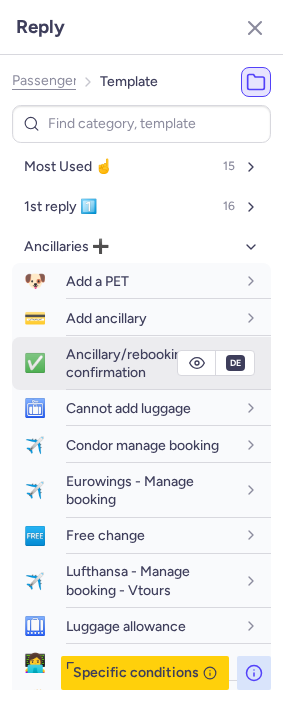 click on "Ancillary/rebooking confirmation" at bounding box center (128, 363) 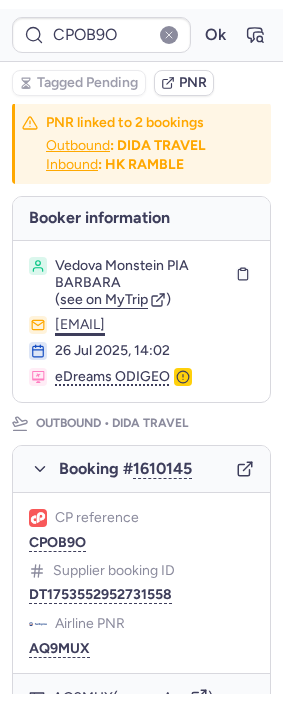 scroll, scrollTop: 0, scrollLeft: 0, axis: both 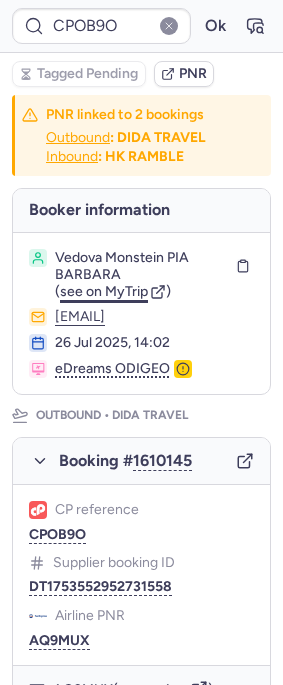 click on "see on MyTrip" at bounding box center [104, 291] 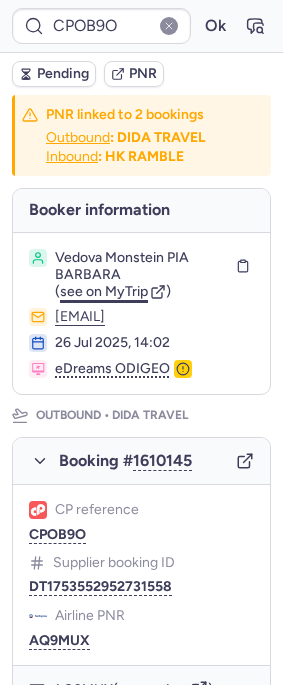 type on "CP2K6A" 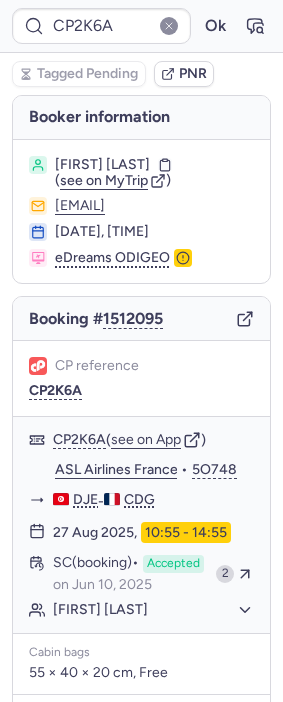 type 